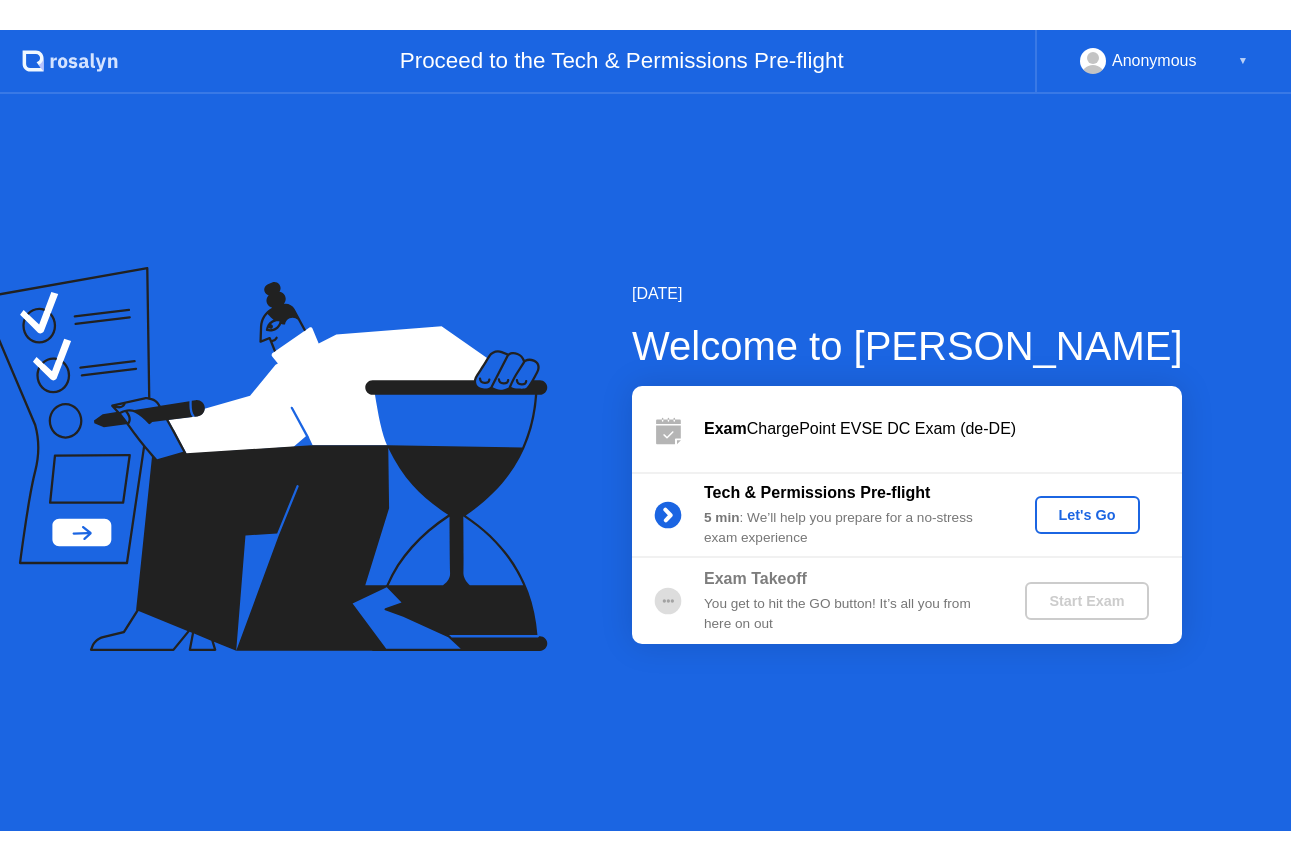 scroll, scrollTop: 0, scrollLeft: 0, axis: both 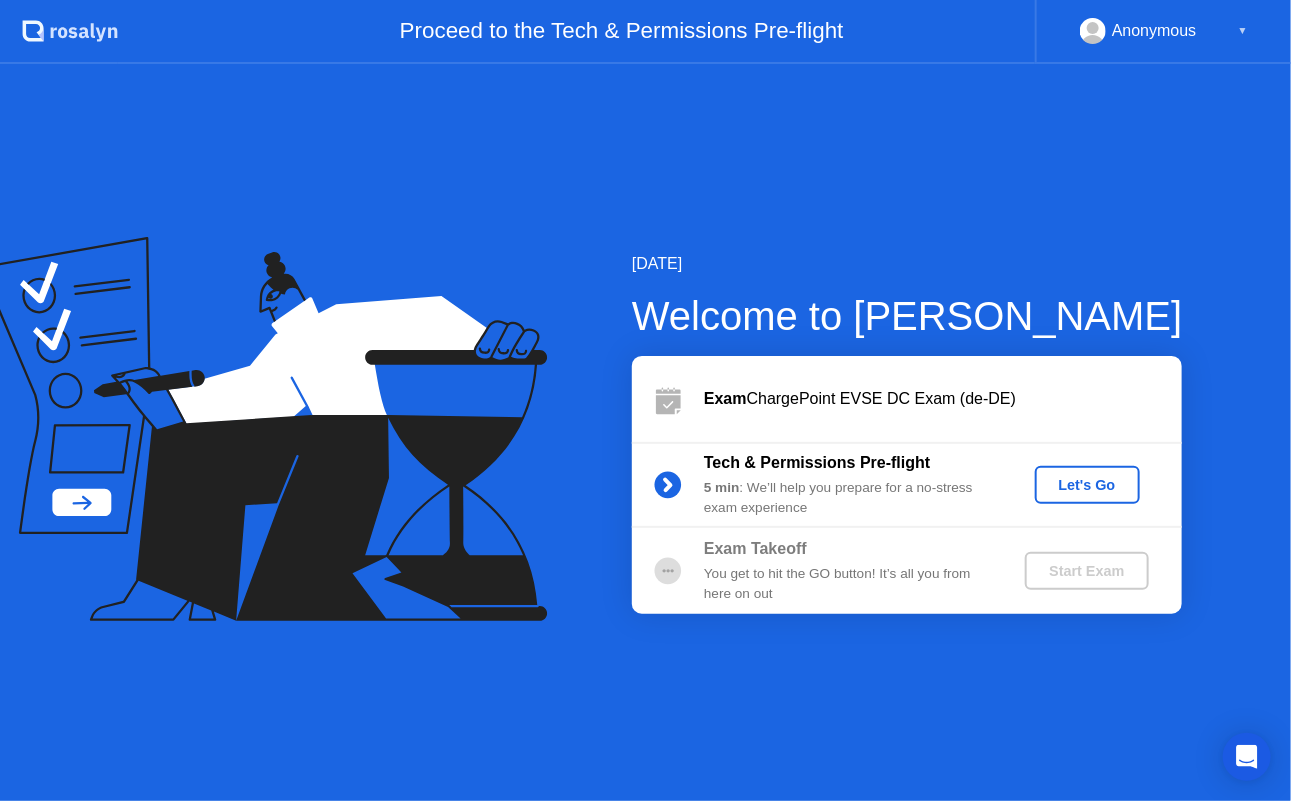 click on "Let's Go" 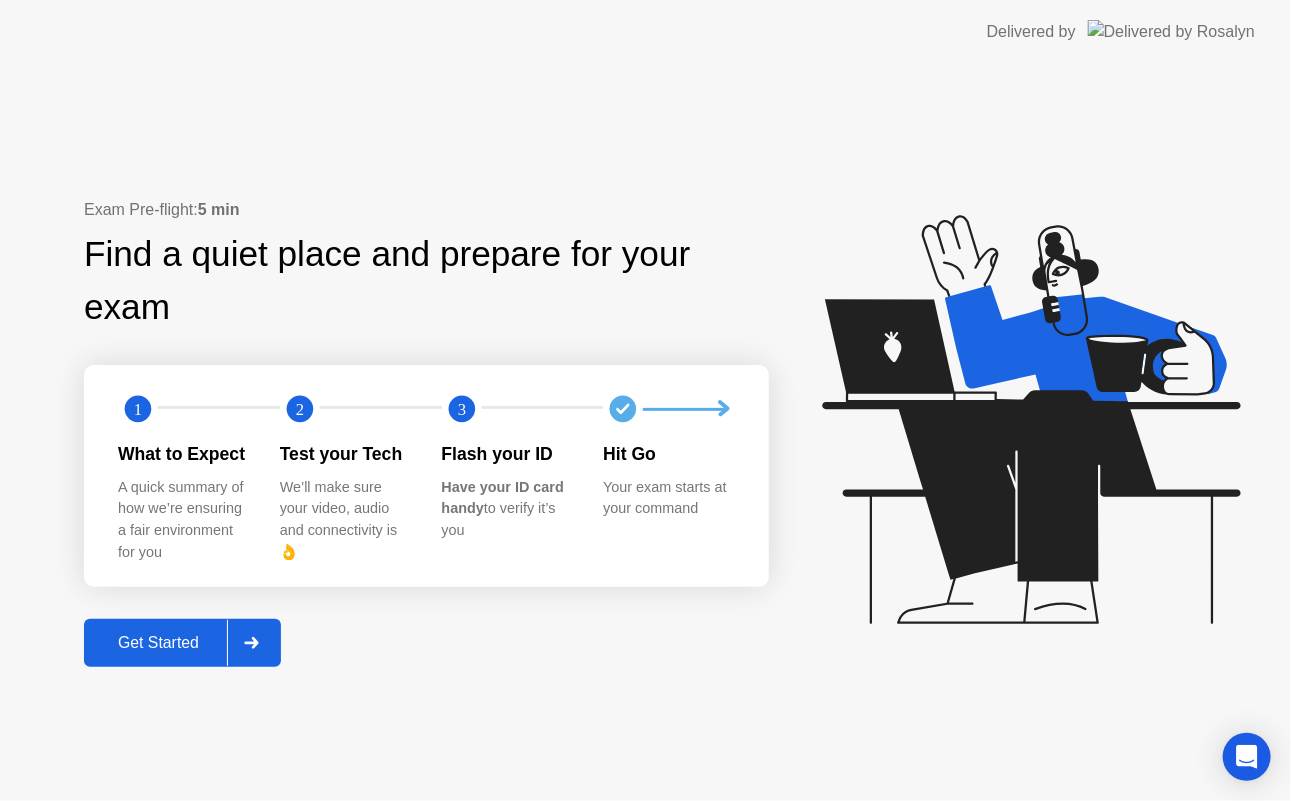 click on "Get Started" 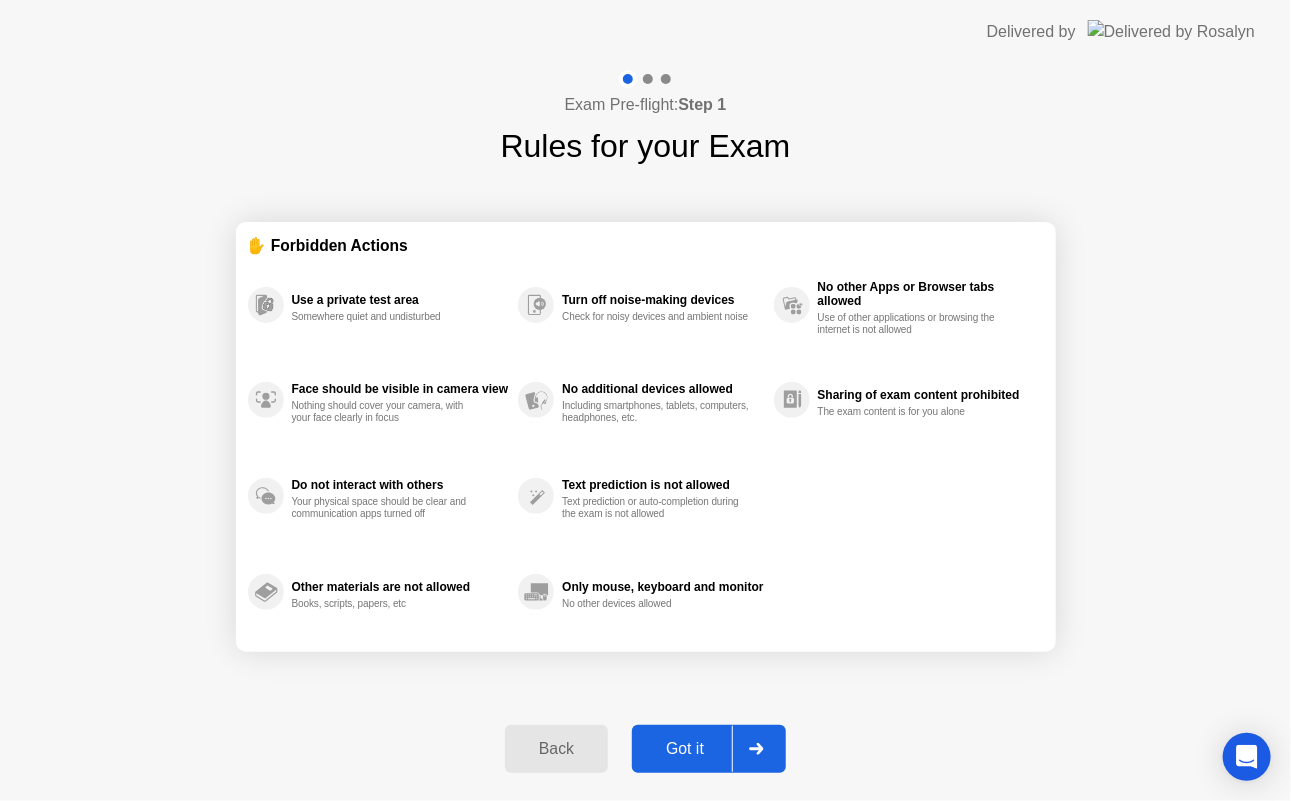 click on "Got it" 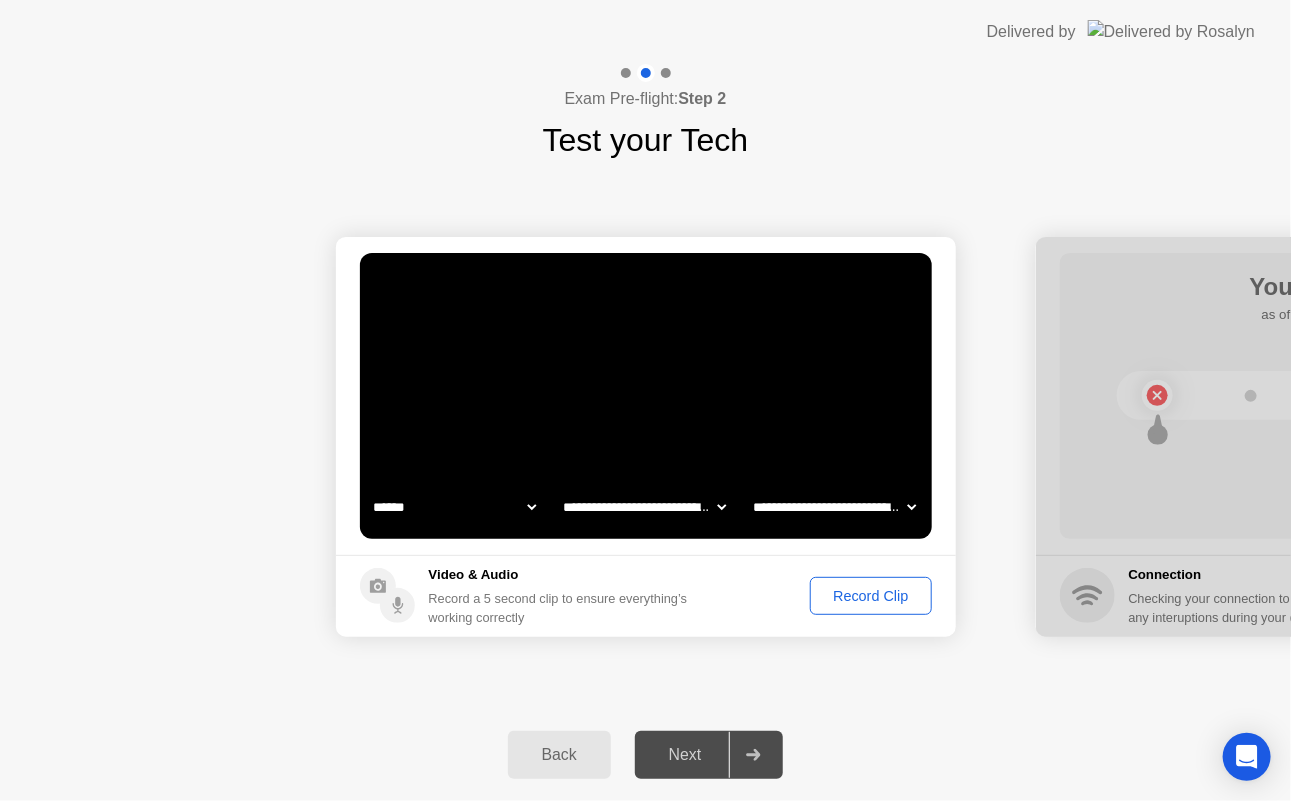 click on "Record Clip" 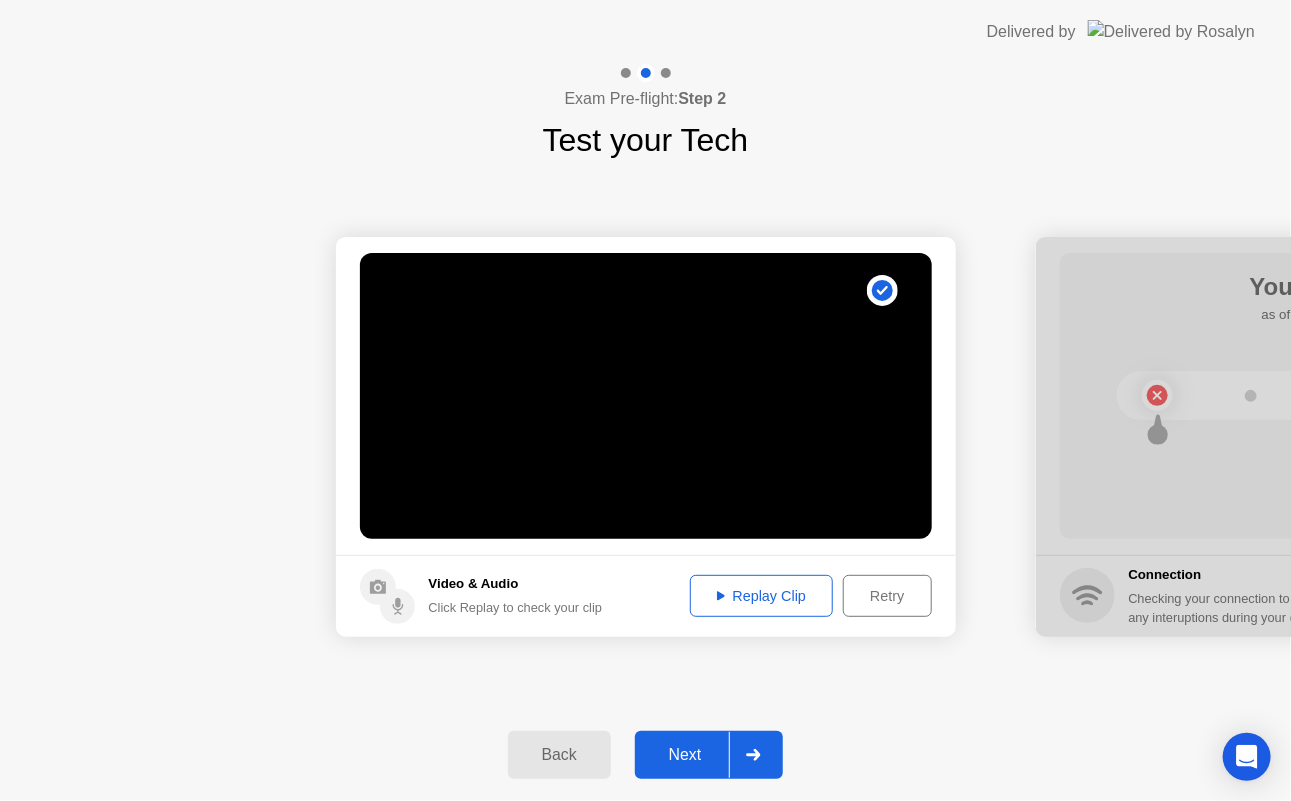 click on "Replay Clip" 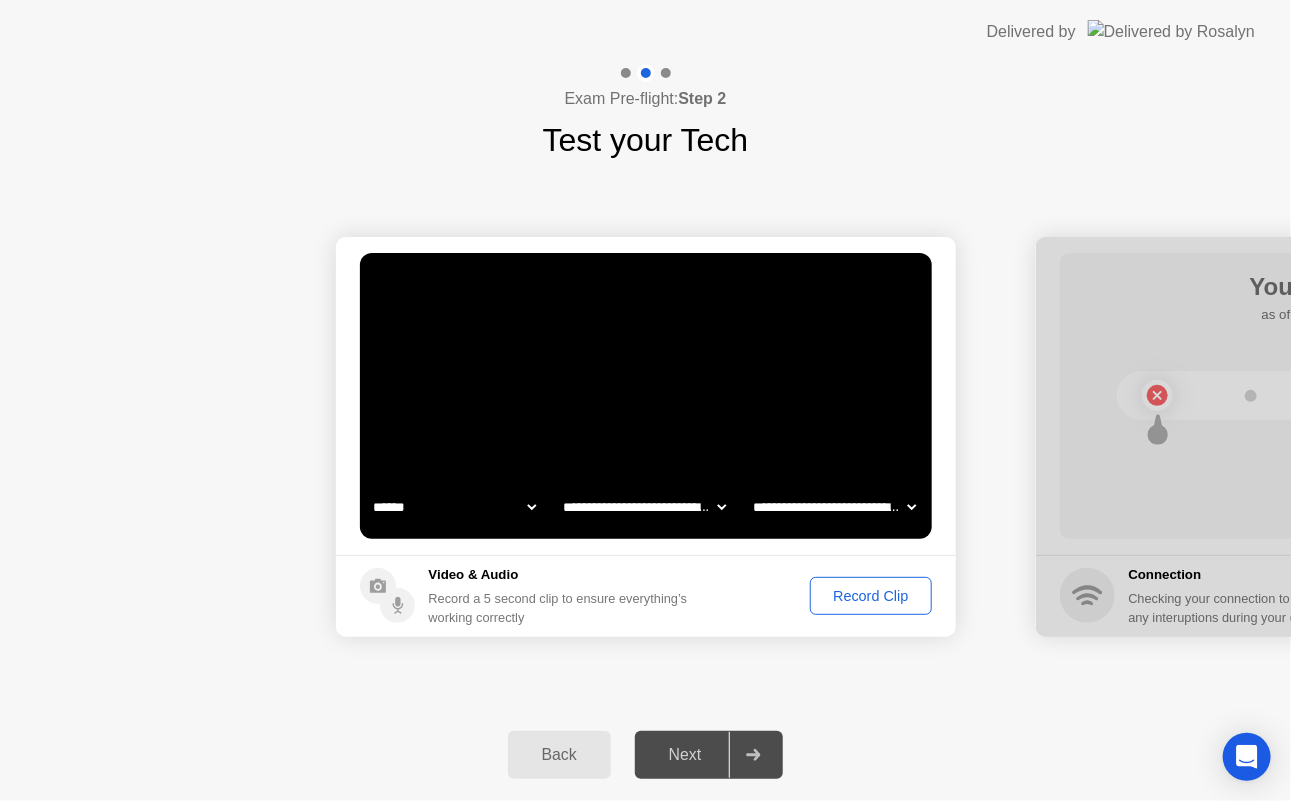click on "**********" 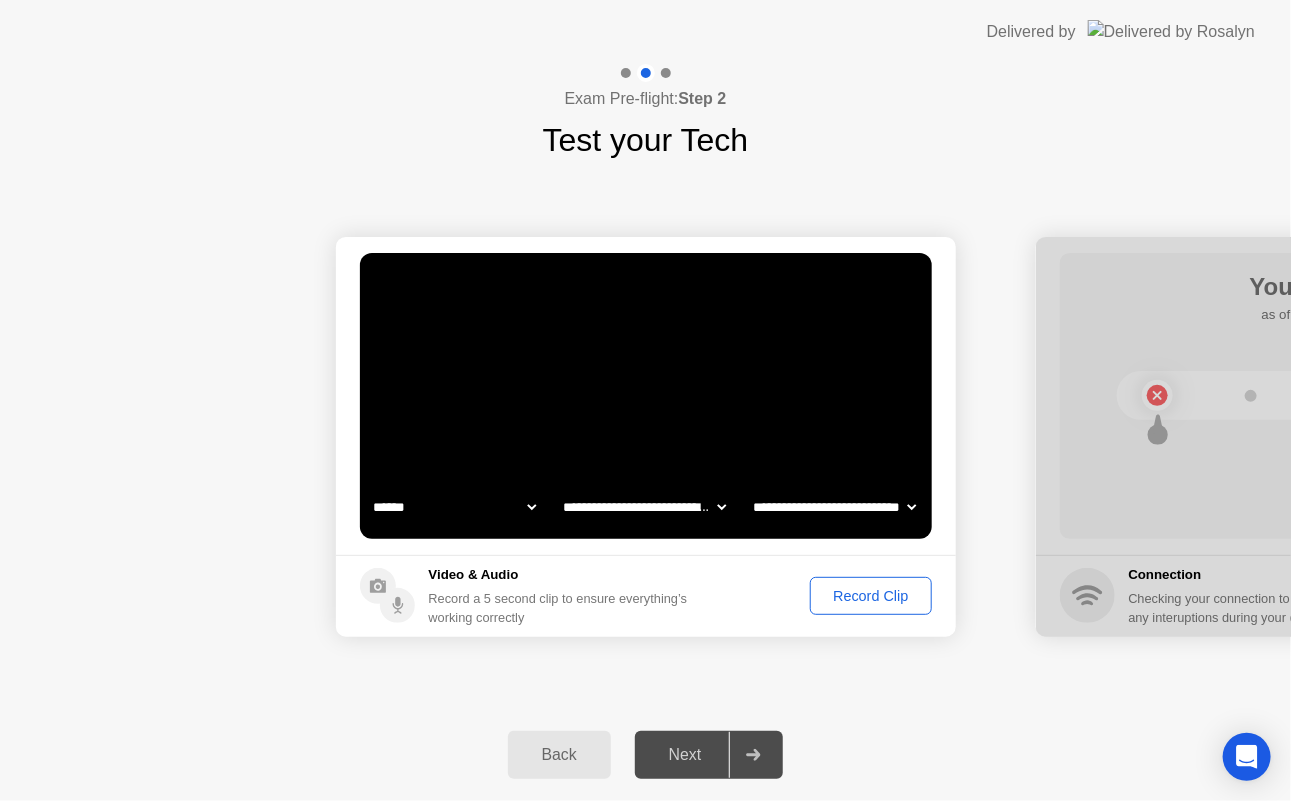 click on "**********" 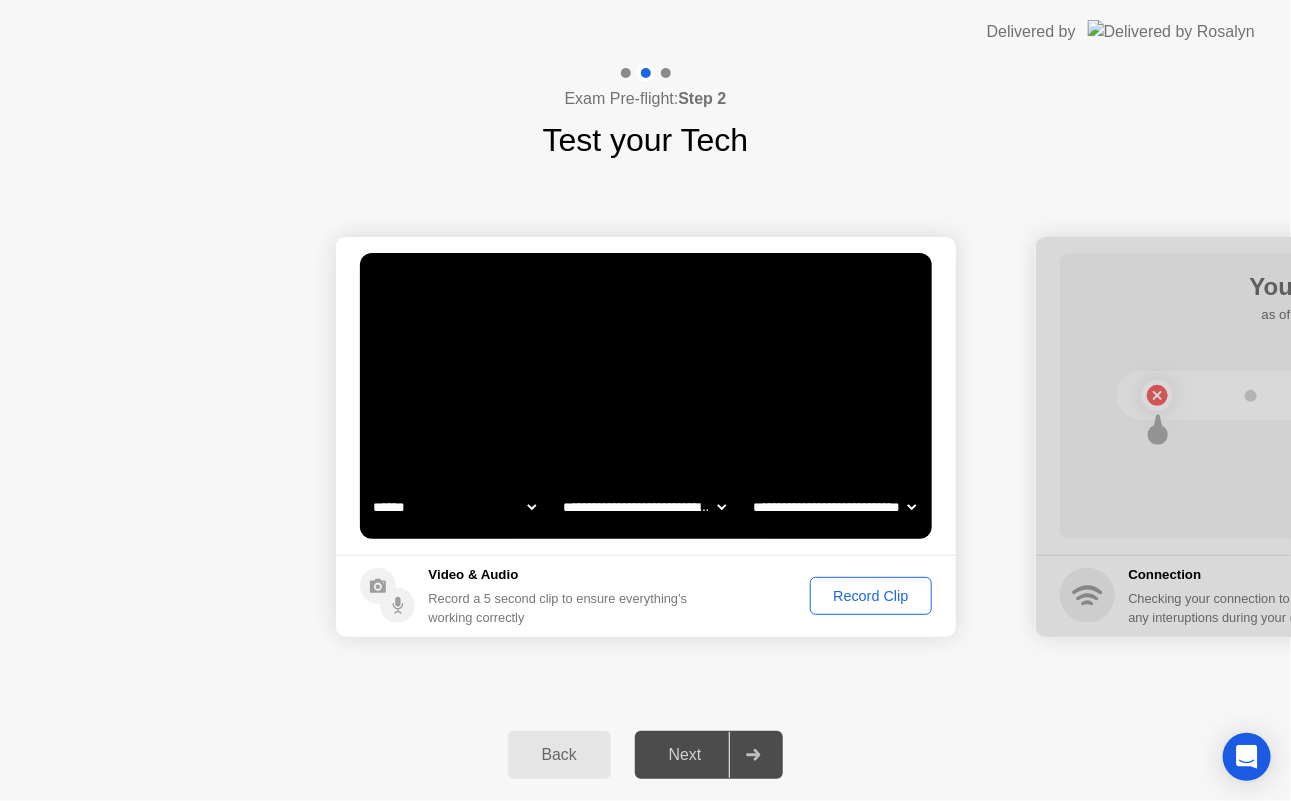 click on "Record Clip" 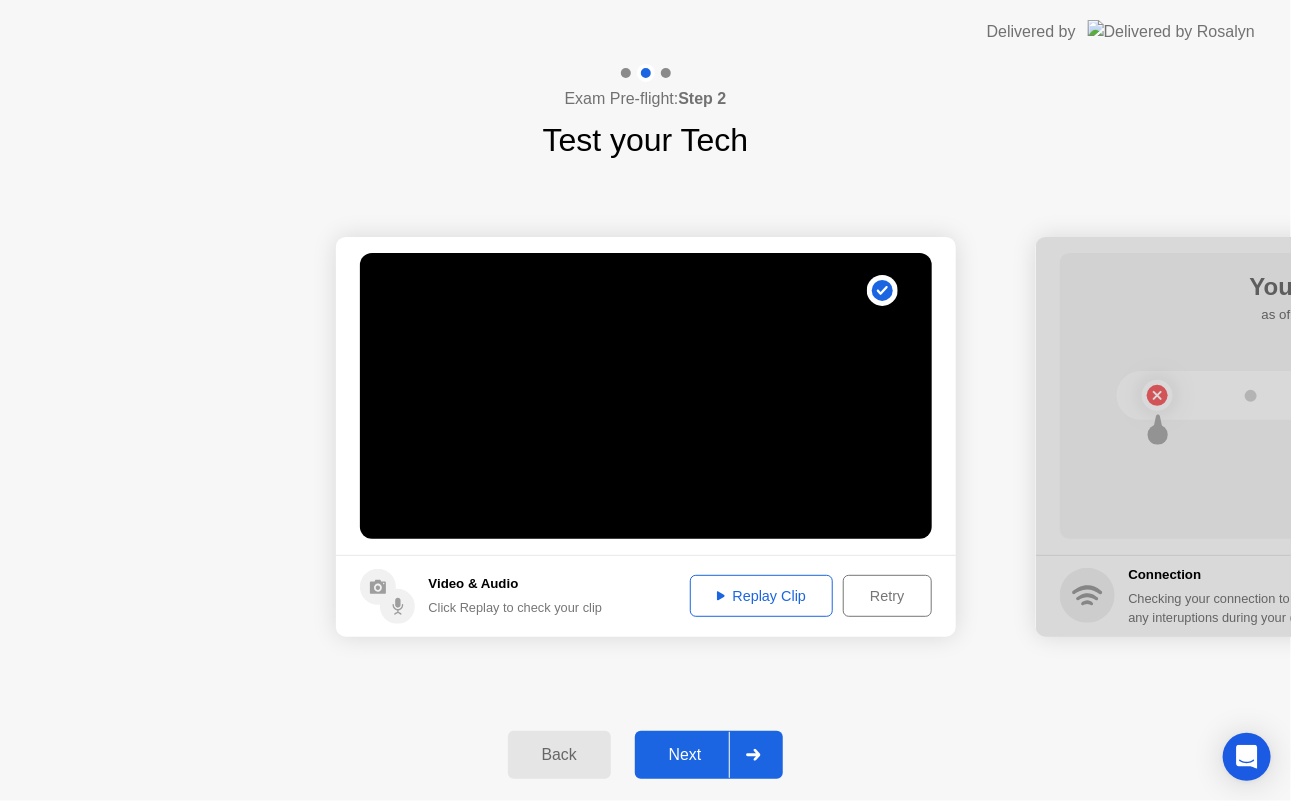 click on "Replay Clip" 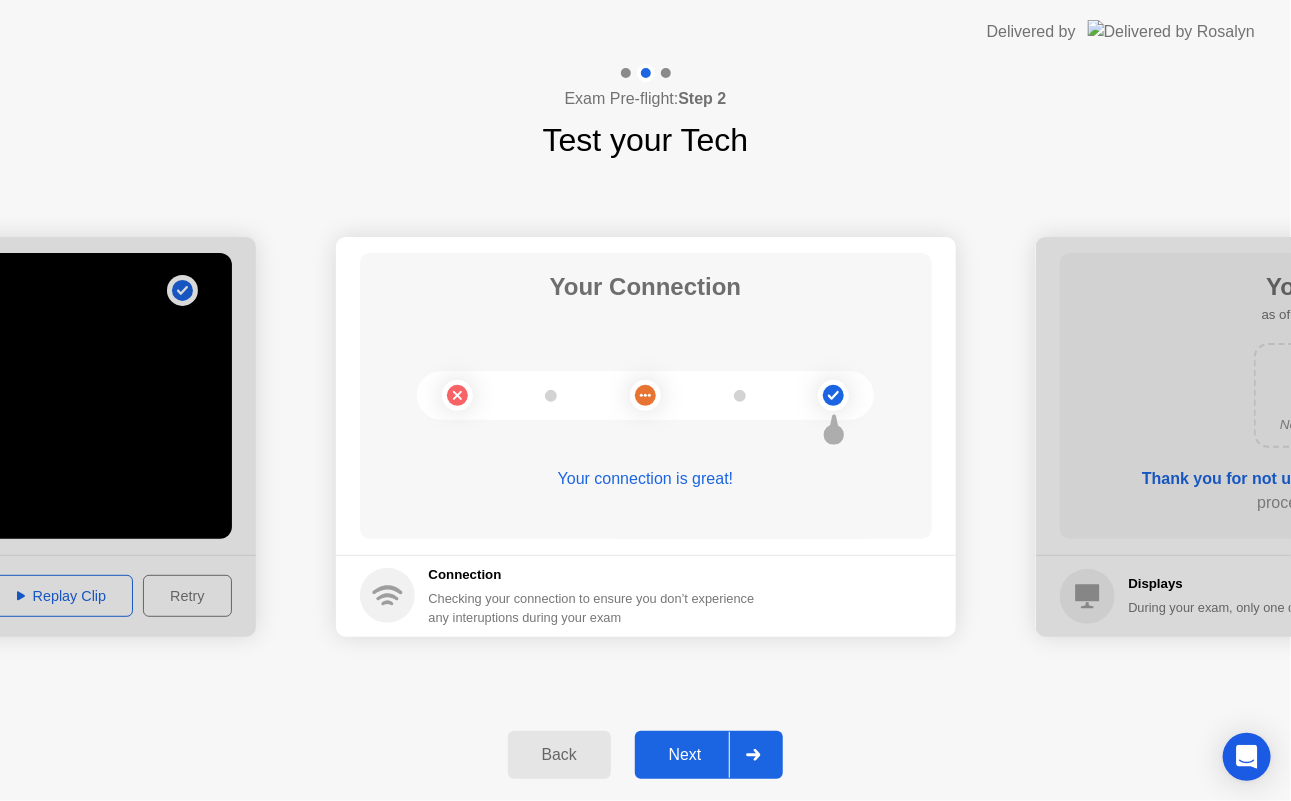 click on "Next" 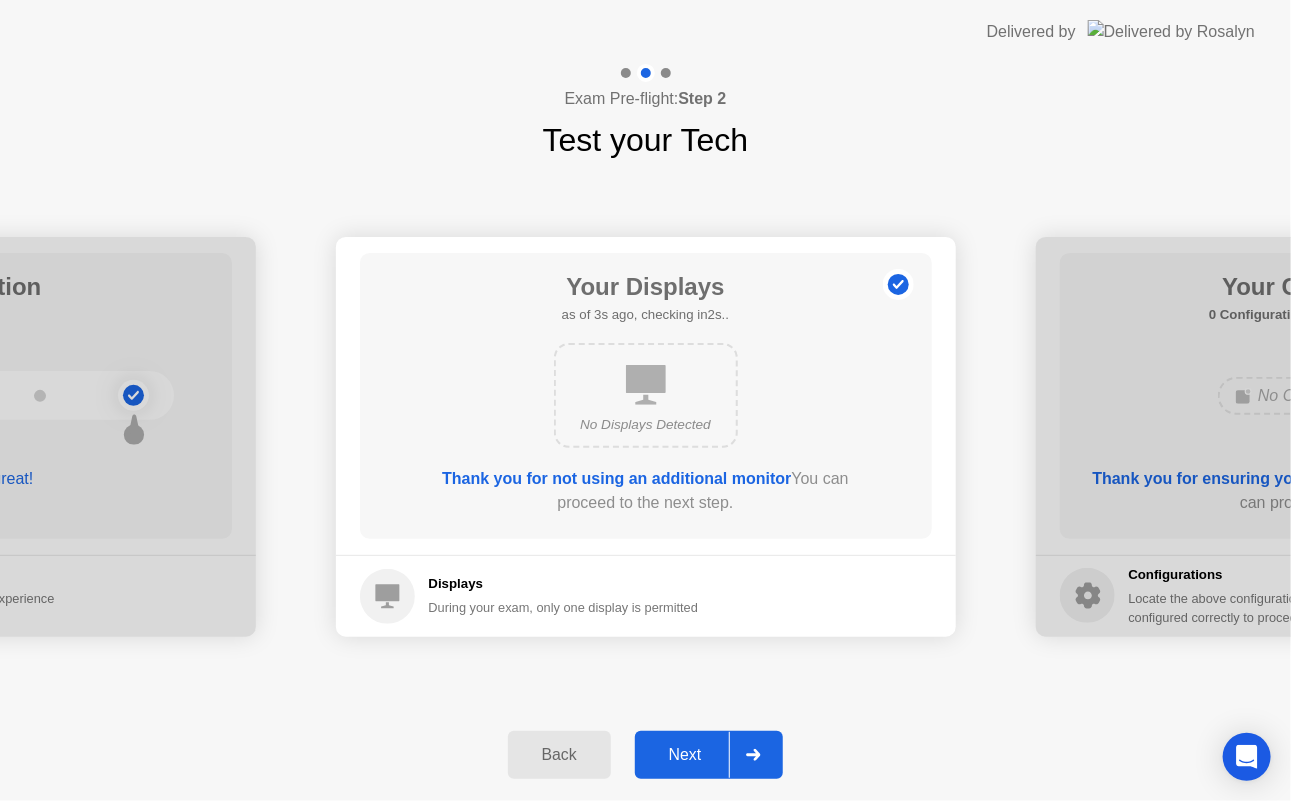 click on "Next" 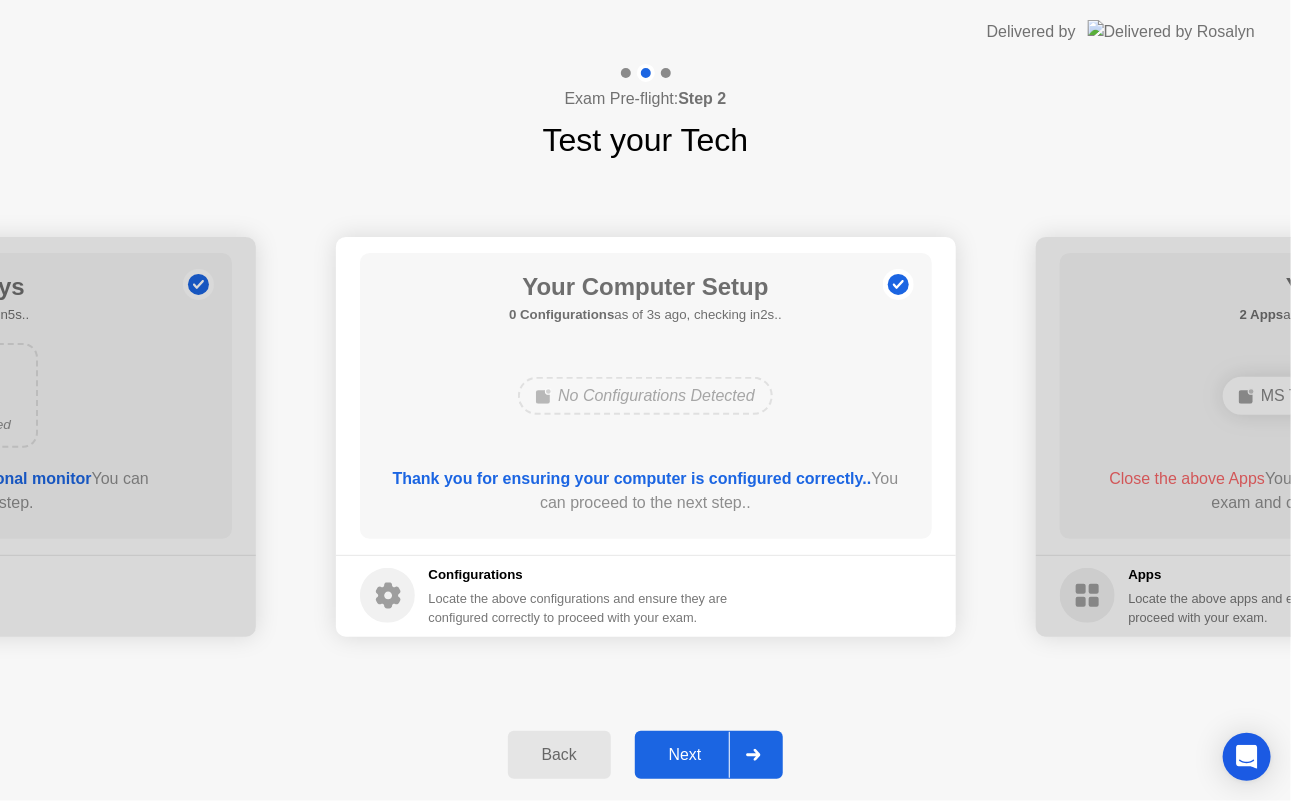 click on "Next" 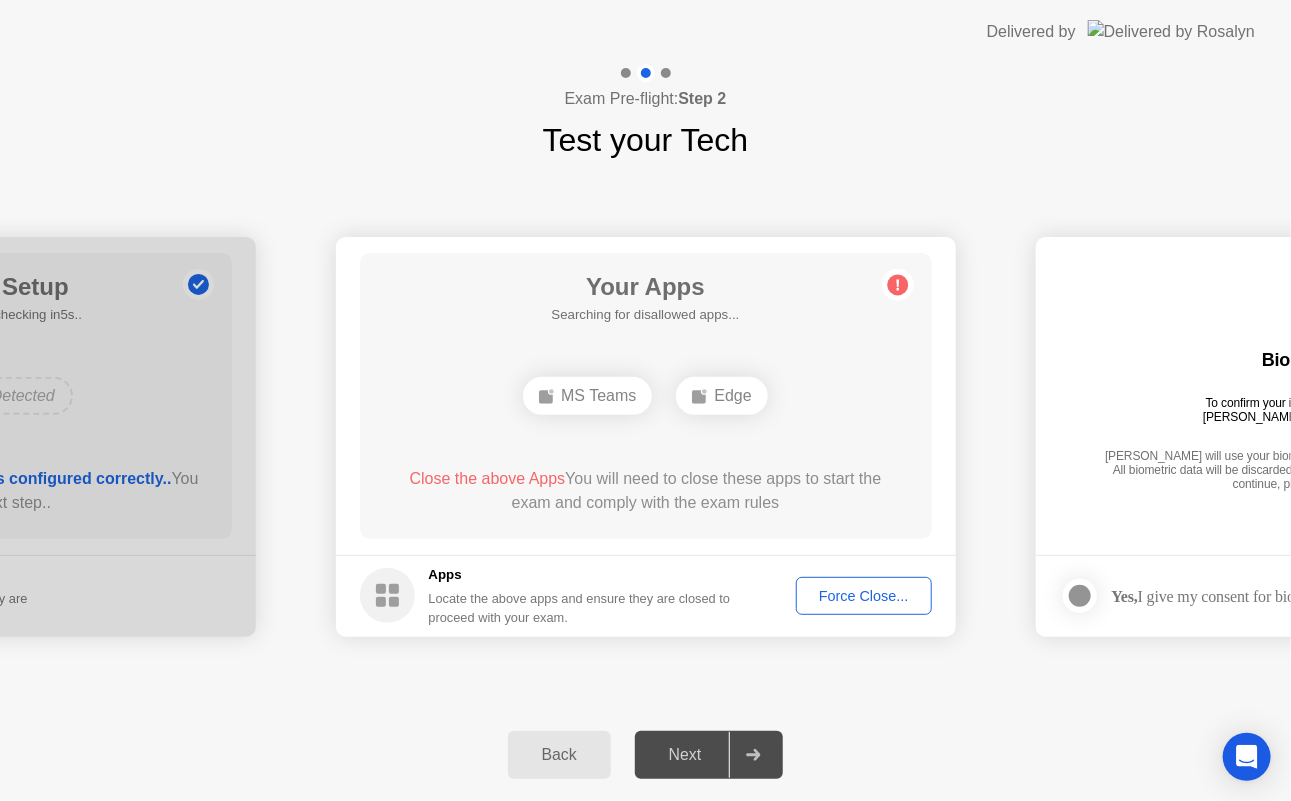 click on "Next" 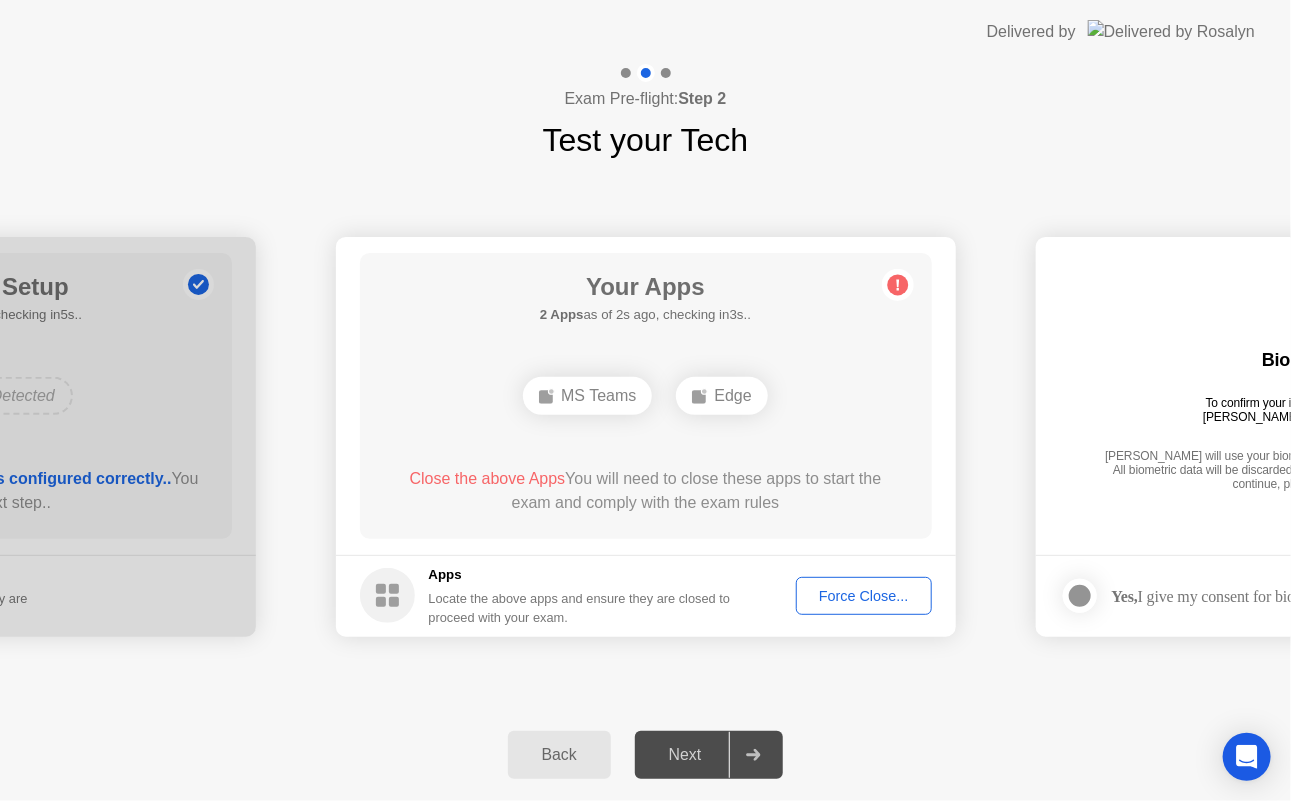 click on "Force Close..." 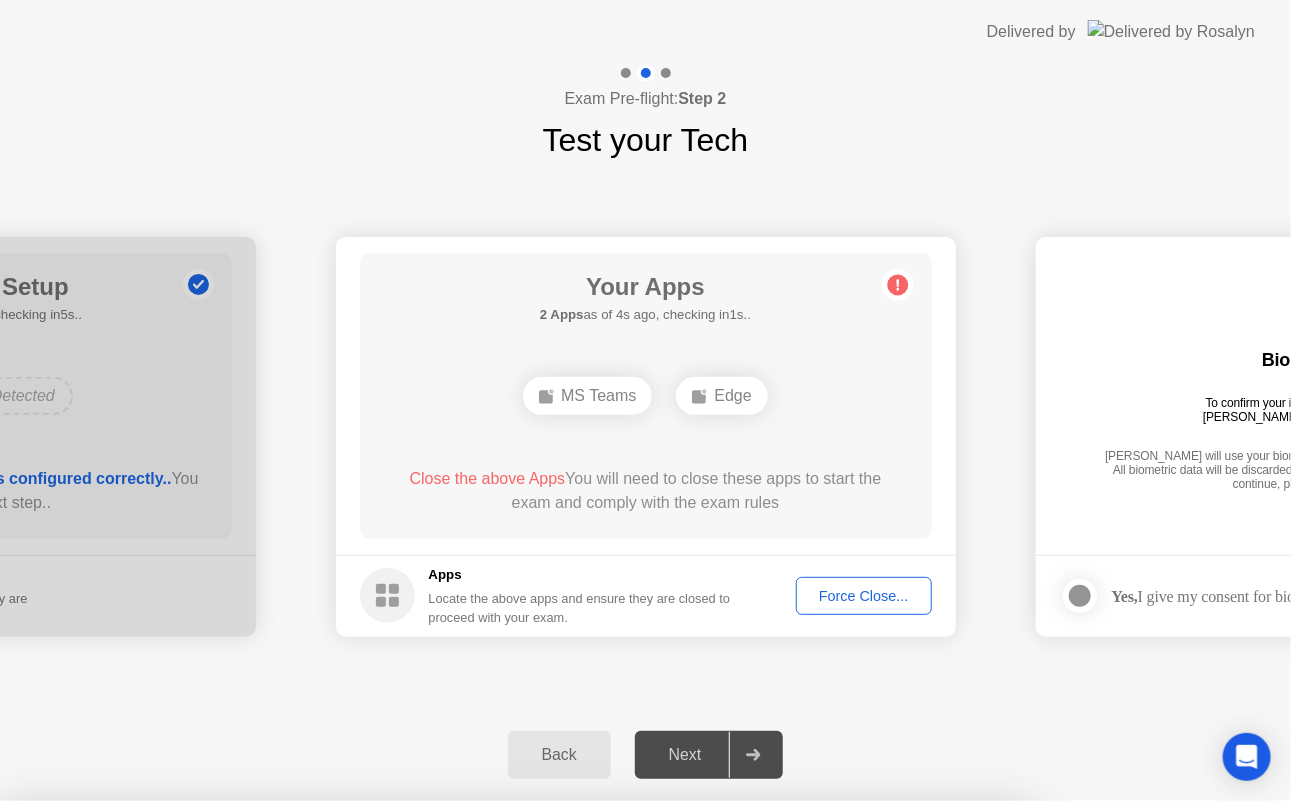 click on "Confirm" at bounding box center (583, 1077) 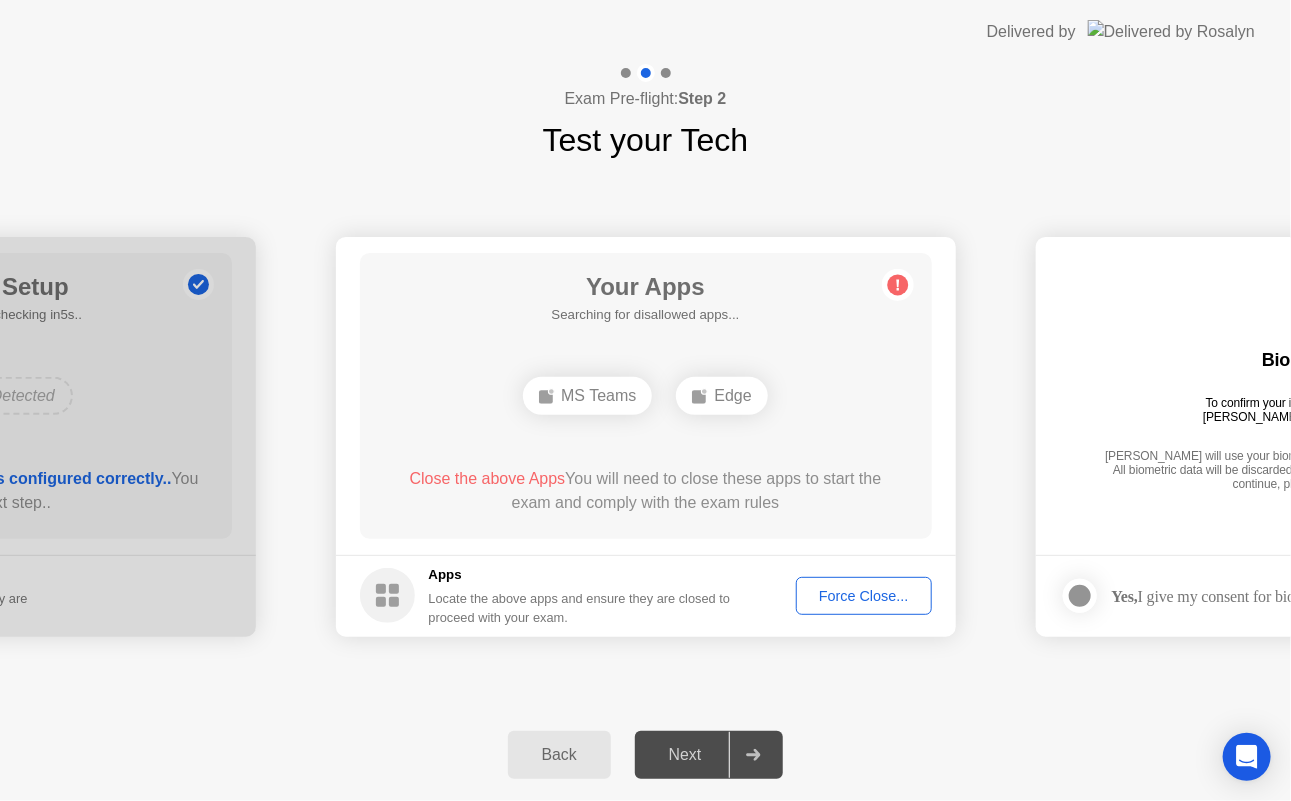 click 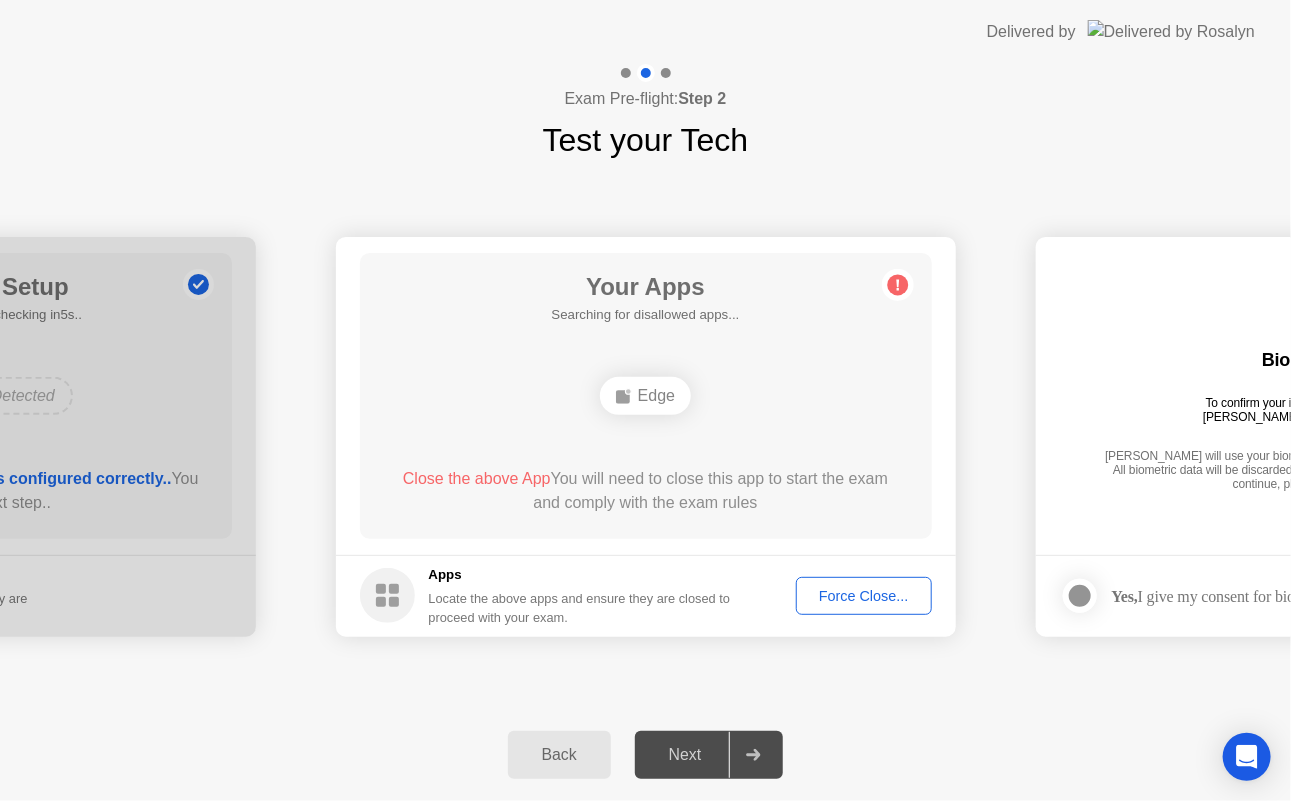 click on "Edge" 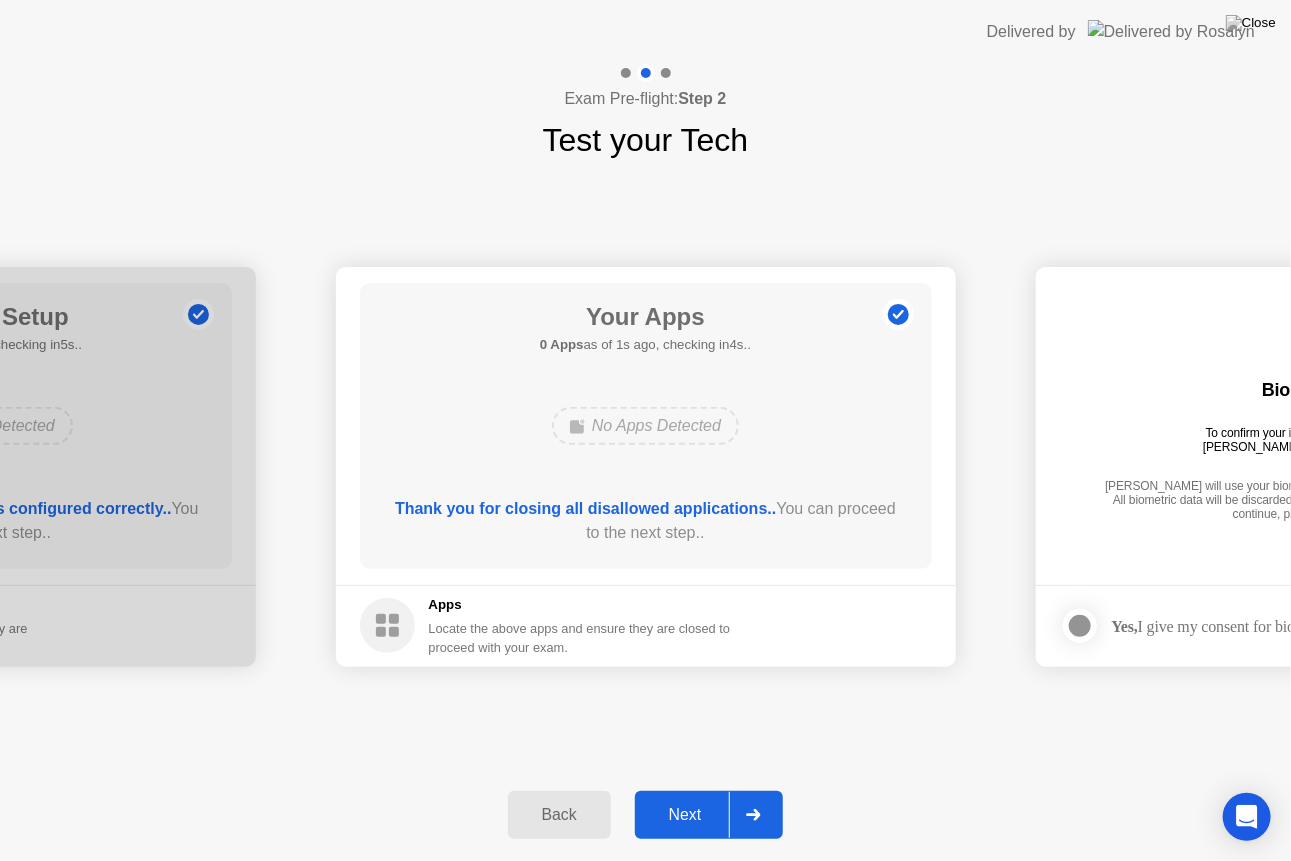 click on "Next" 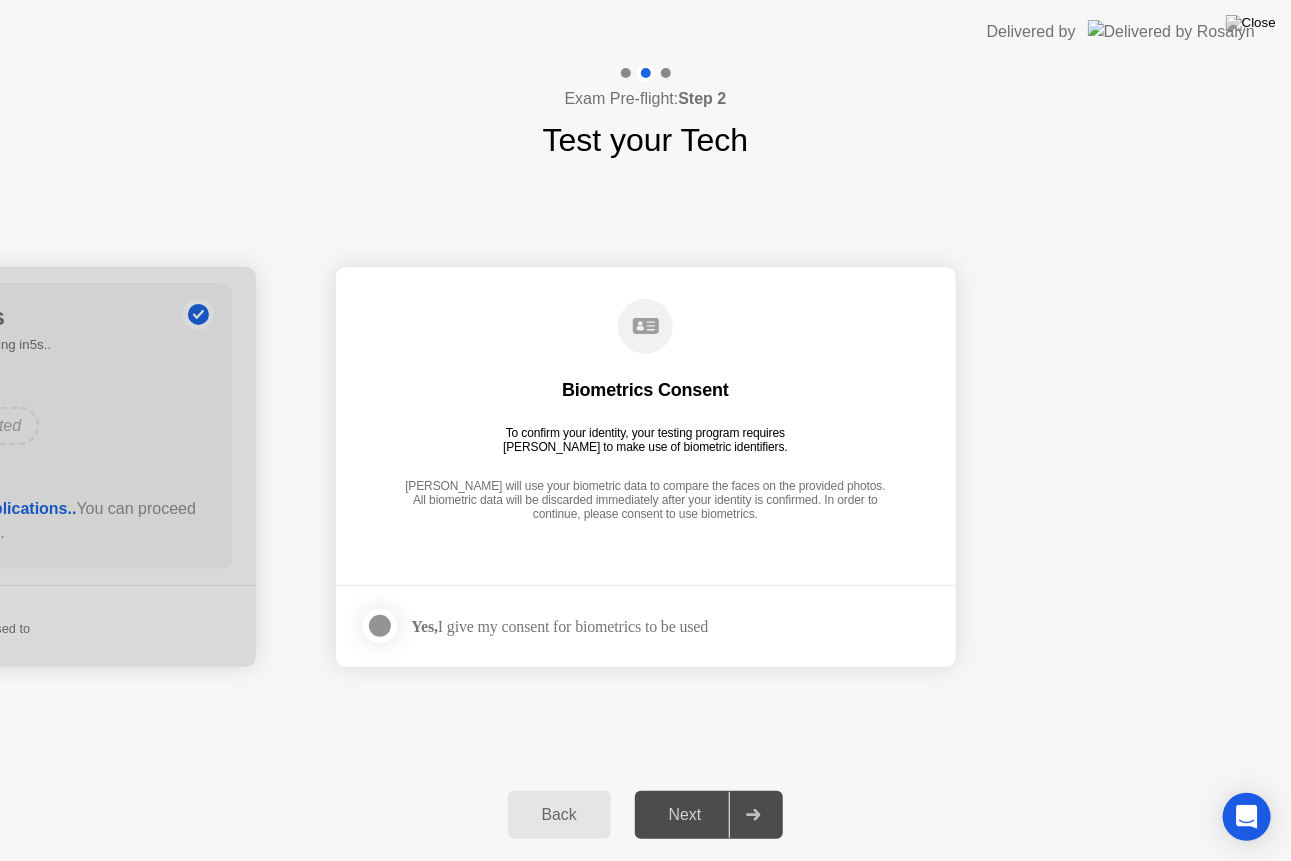 click on "Biometrics Consent   To confirm your identity, your testing program requires [PERSON_NAME] to make use of biometric identifiers.   [PERSON_NAME] will use your biometric data to compare the faces on the provided photos. All biometric data will be discarded immediately after your identity is confirmed. In order to continue, please consent to use biometrics." 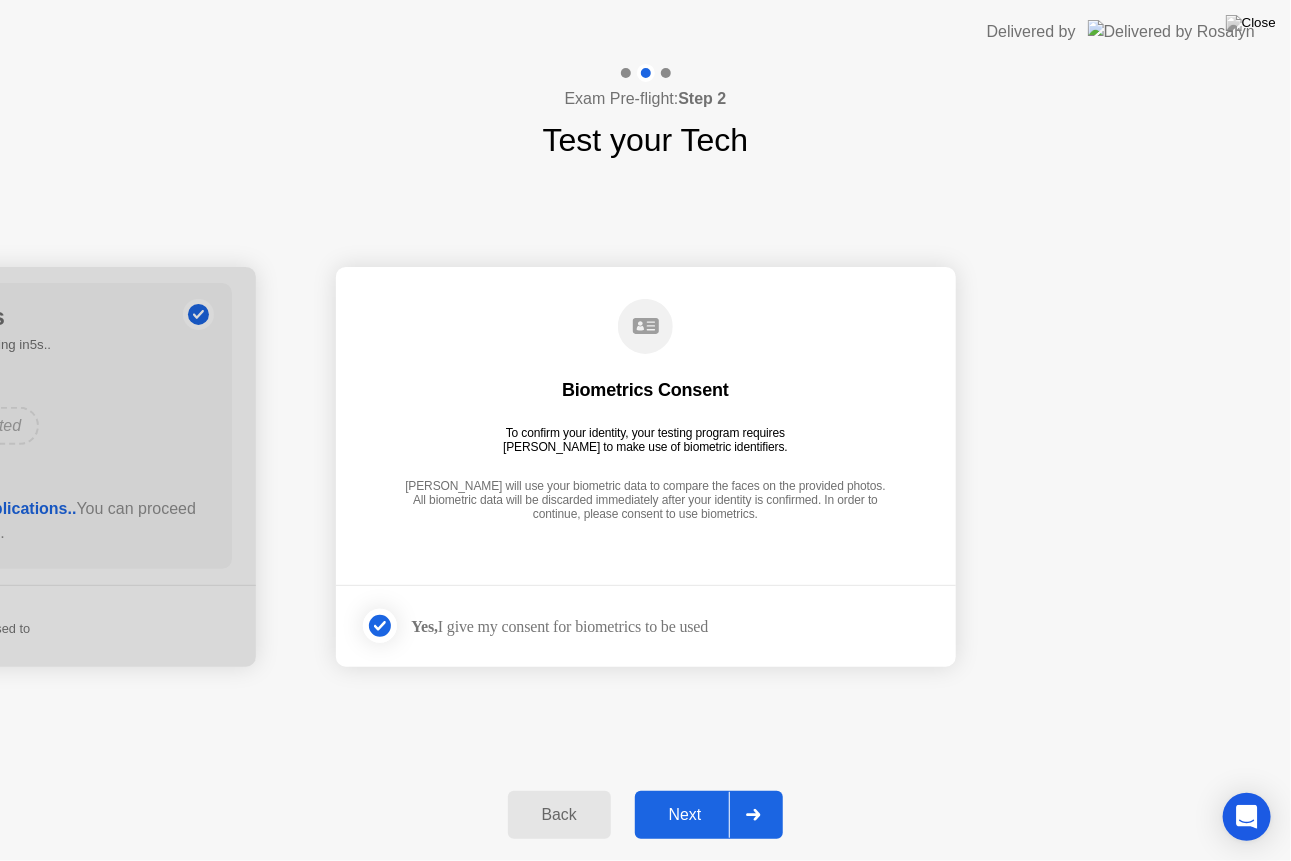 click on "Next" 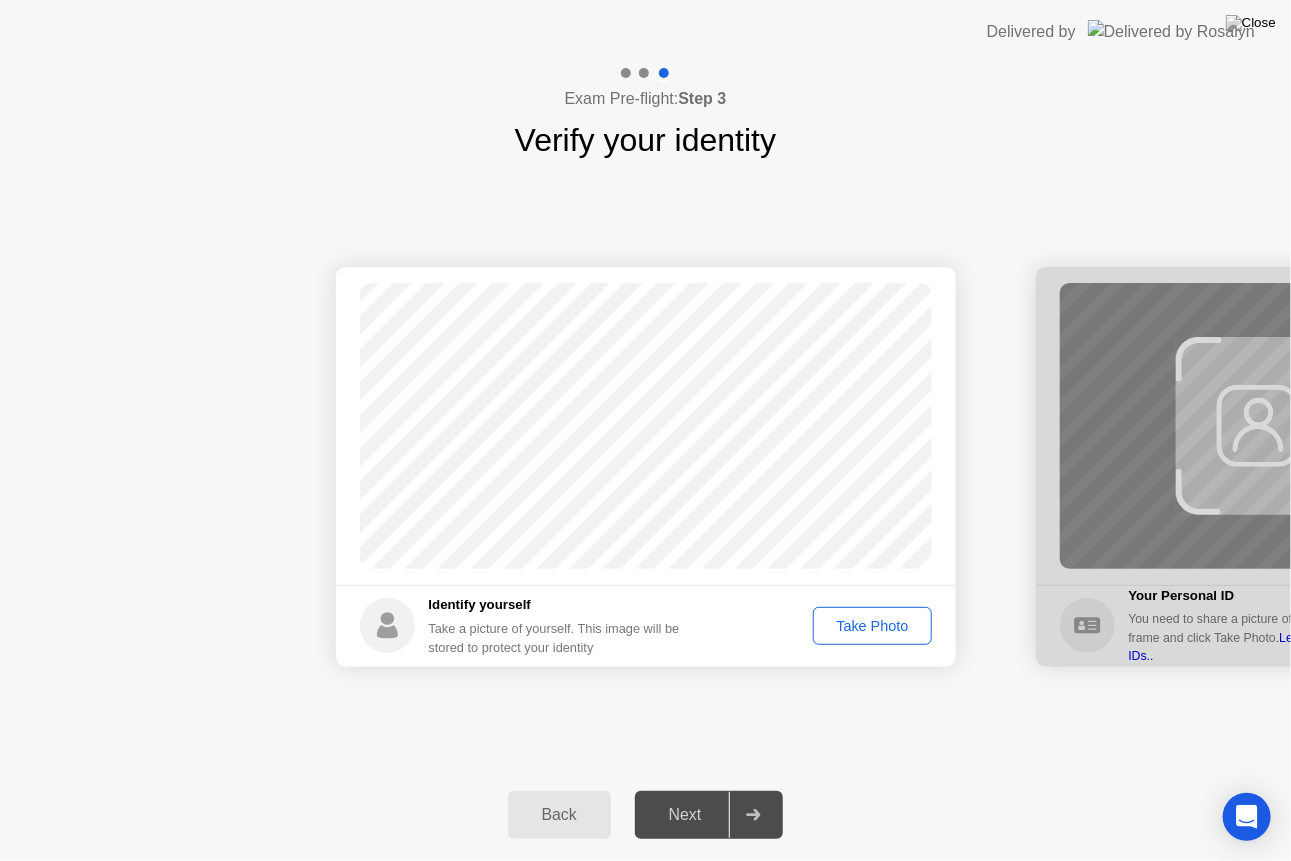 click on "Take Photo" 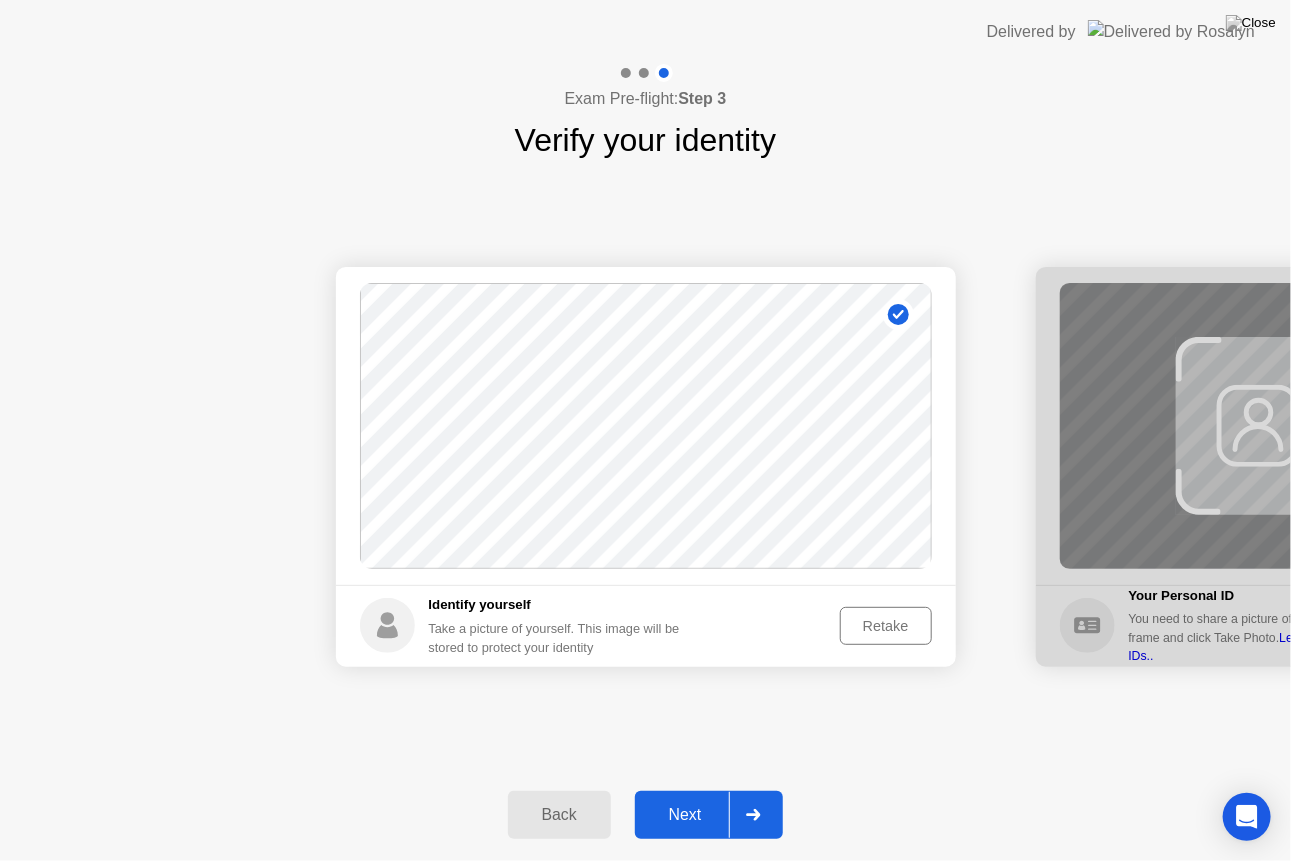 click on "Next" 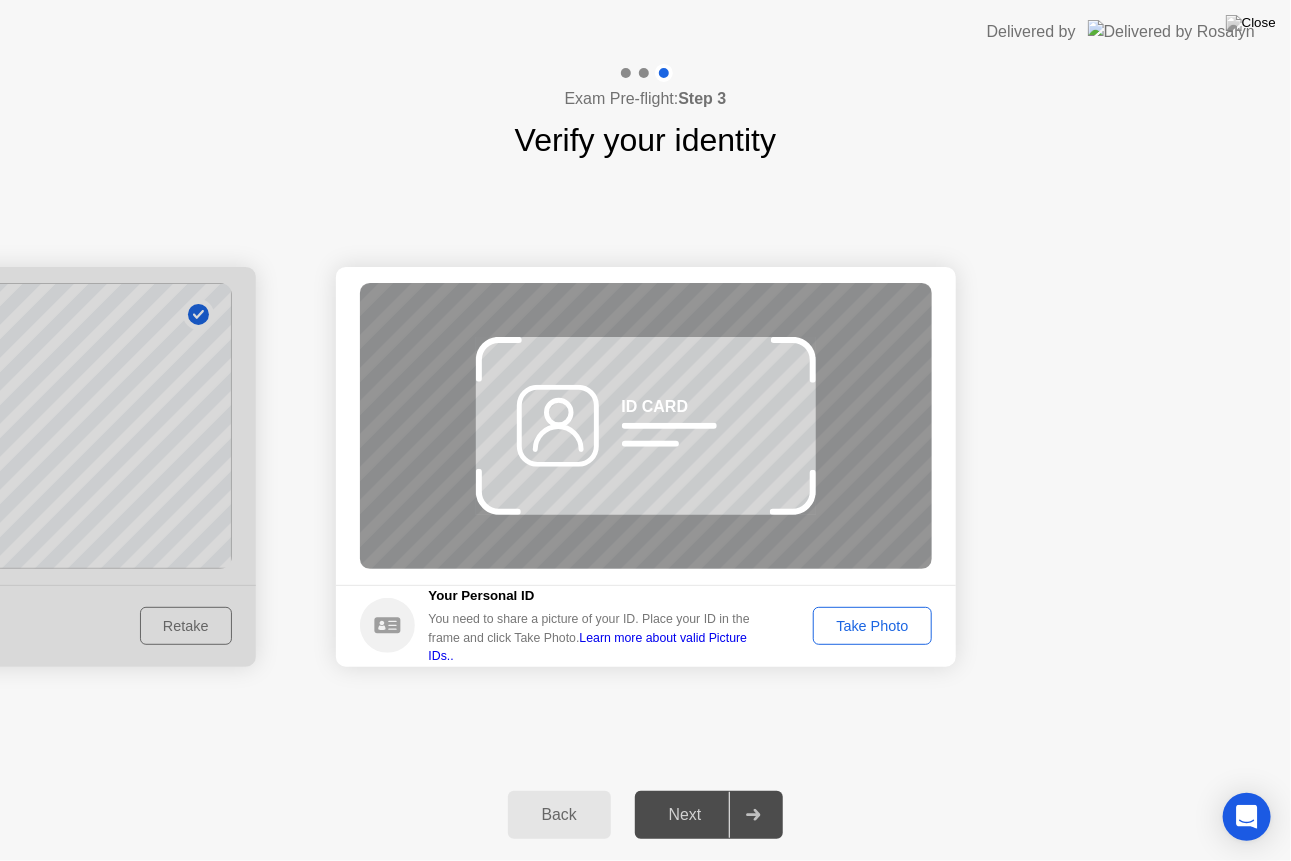 click on "Back" 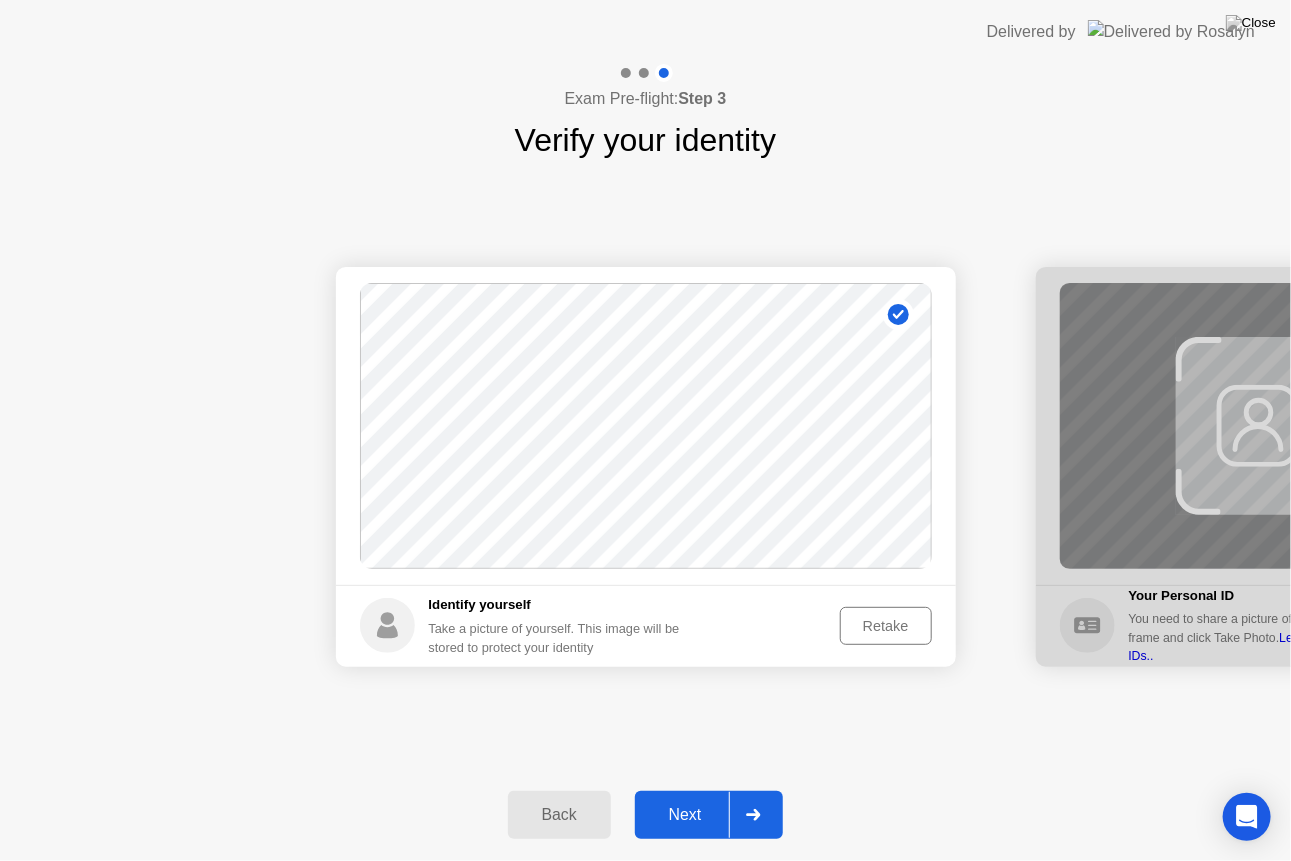 click on "Retake" 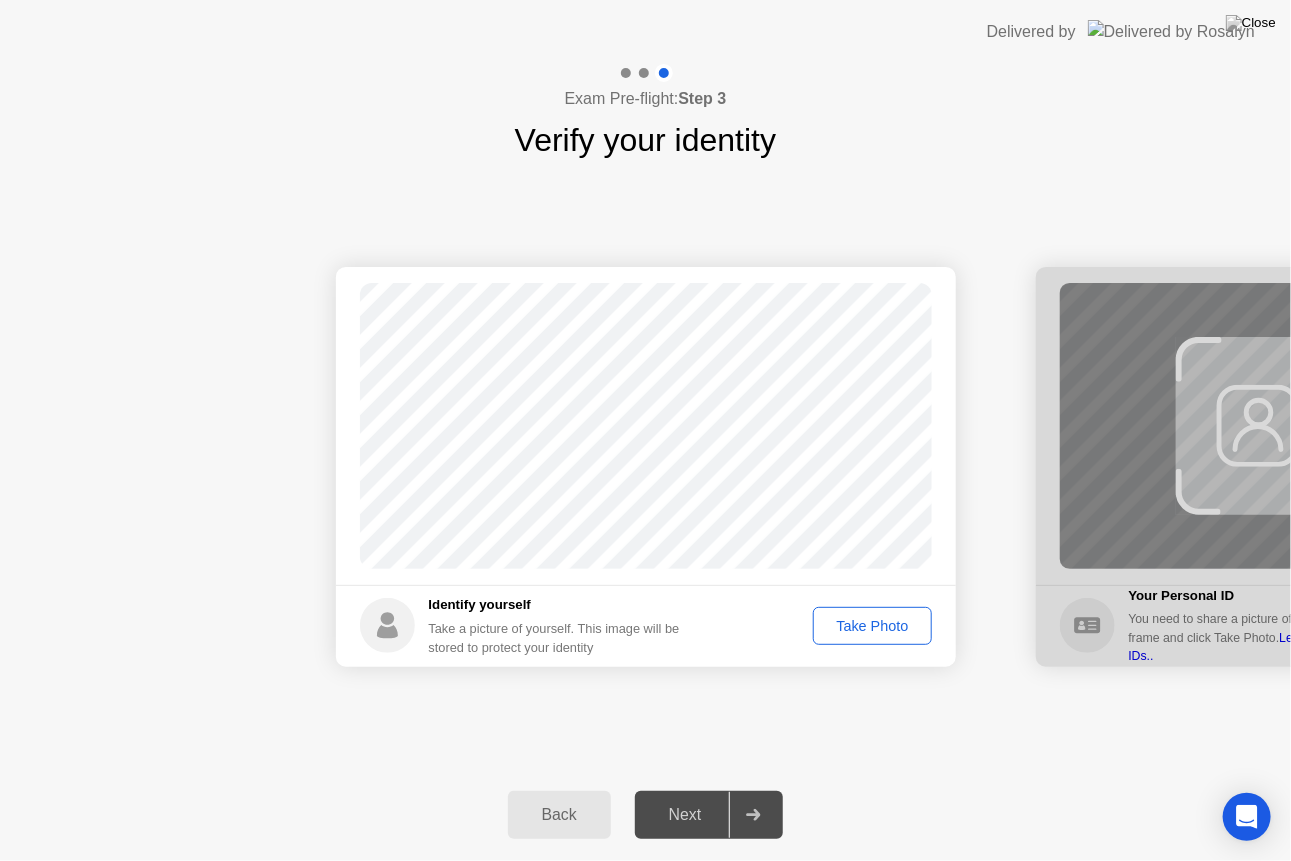 click on "Take Photo" 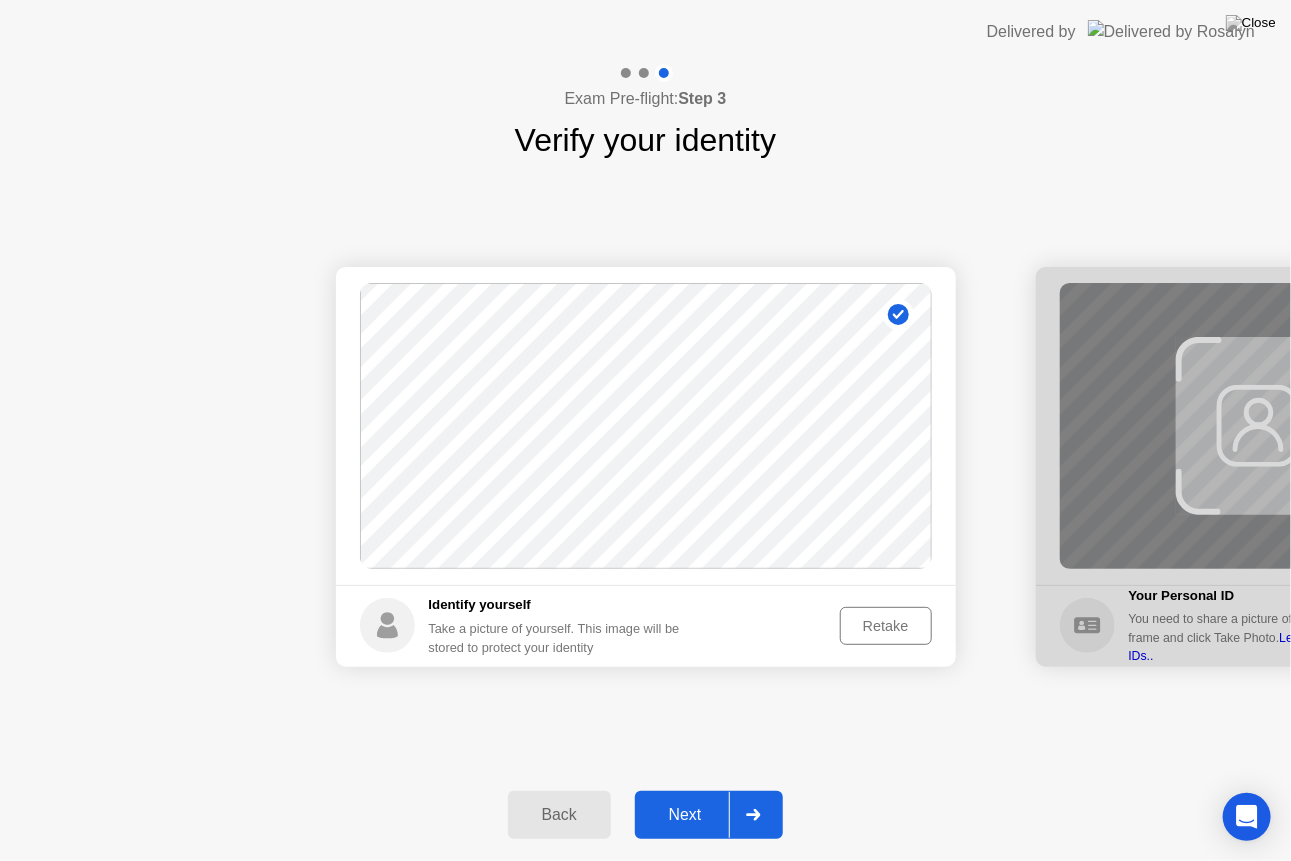 click on "Next" 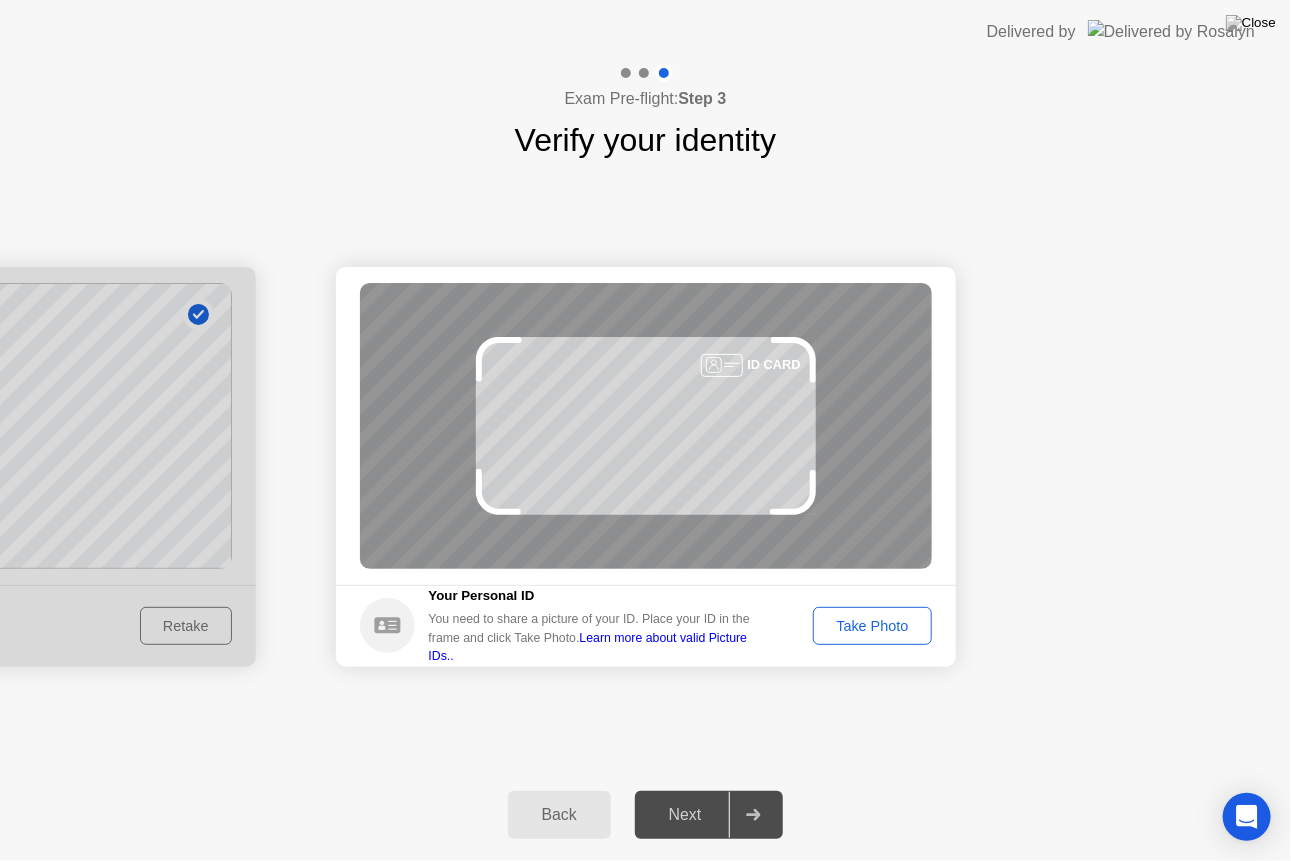click on "Take Photo" 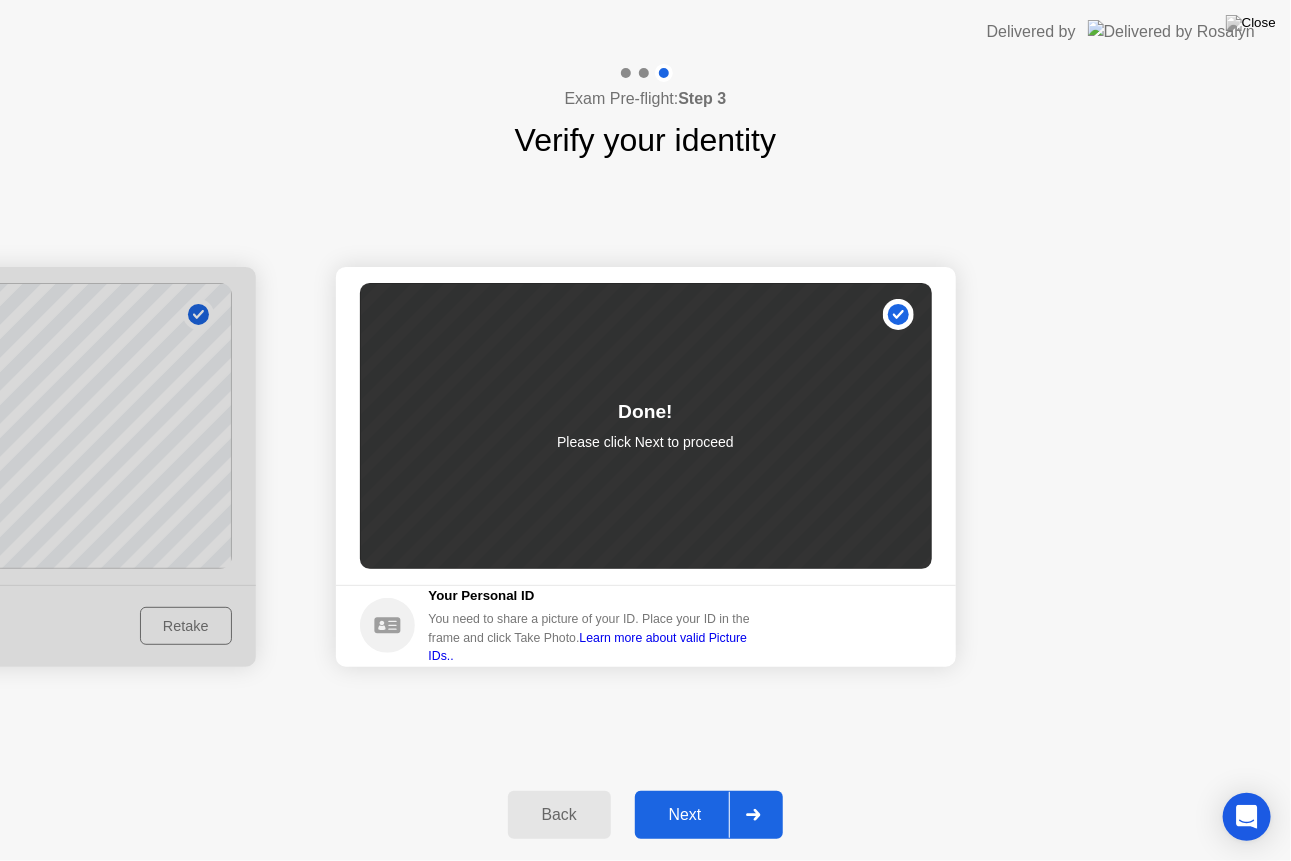 click on "Next" 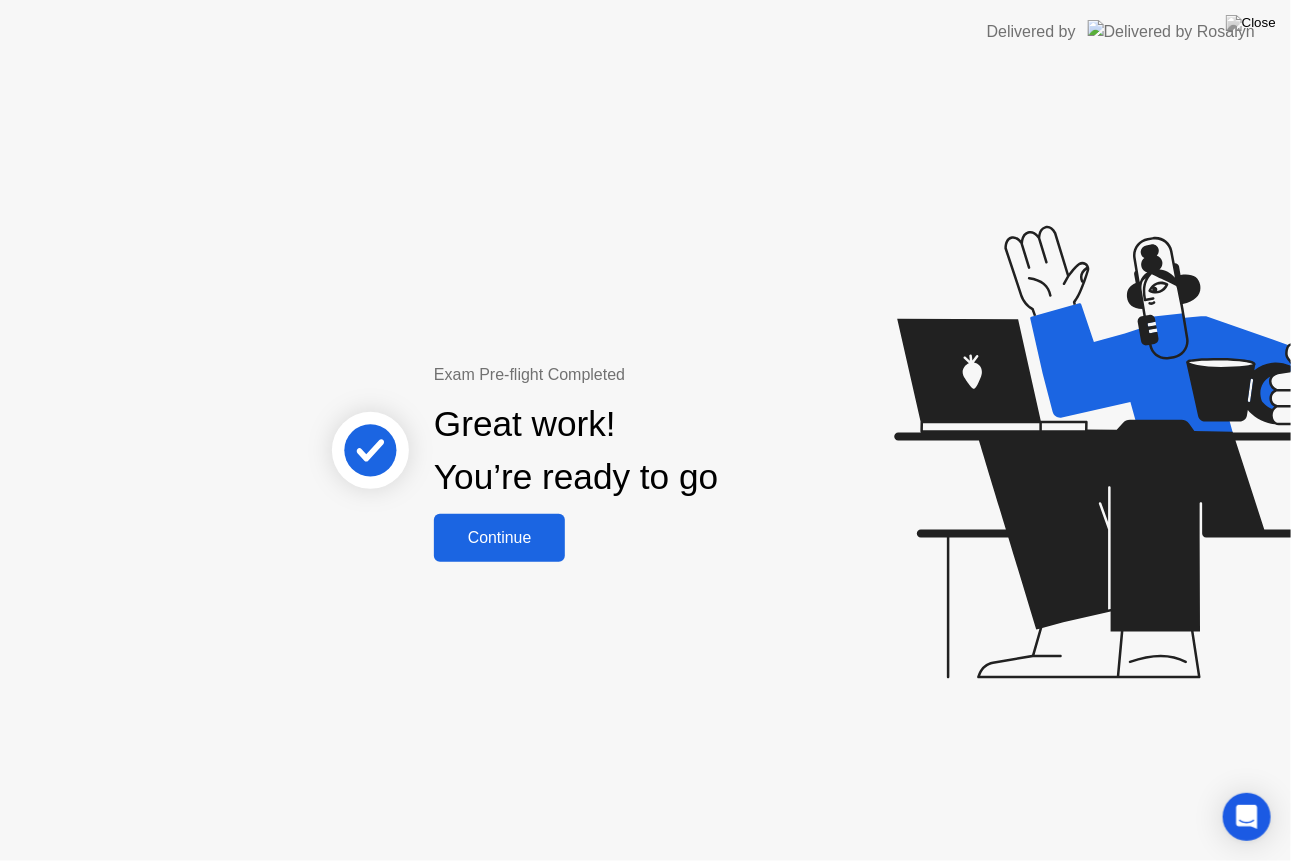 click on "Continue" 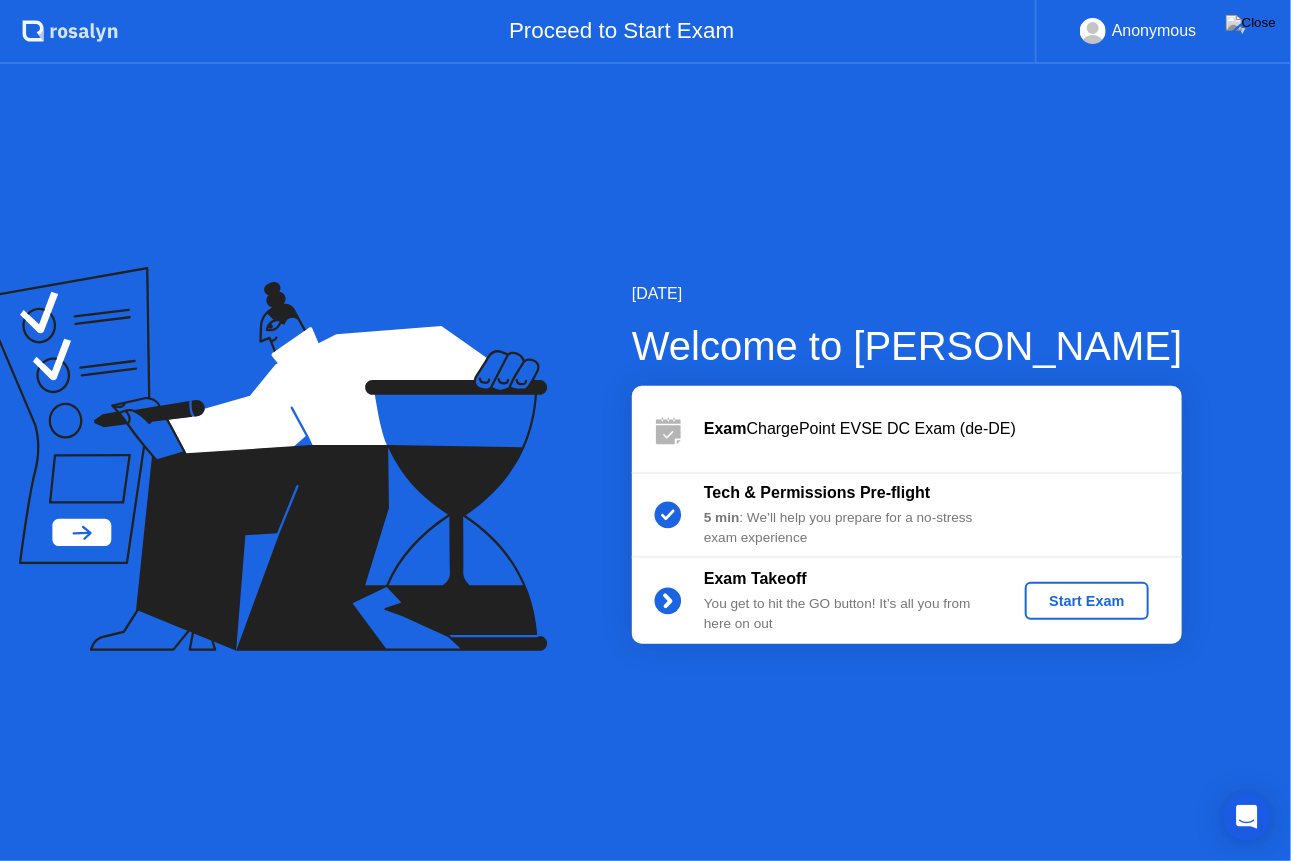 click on "Start Exam" 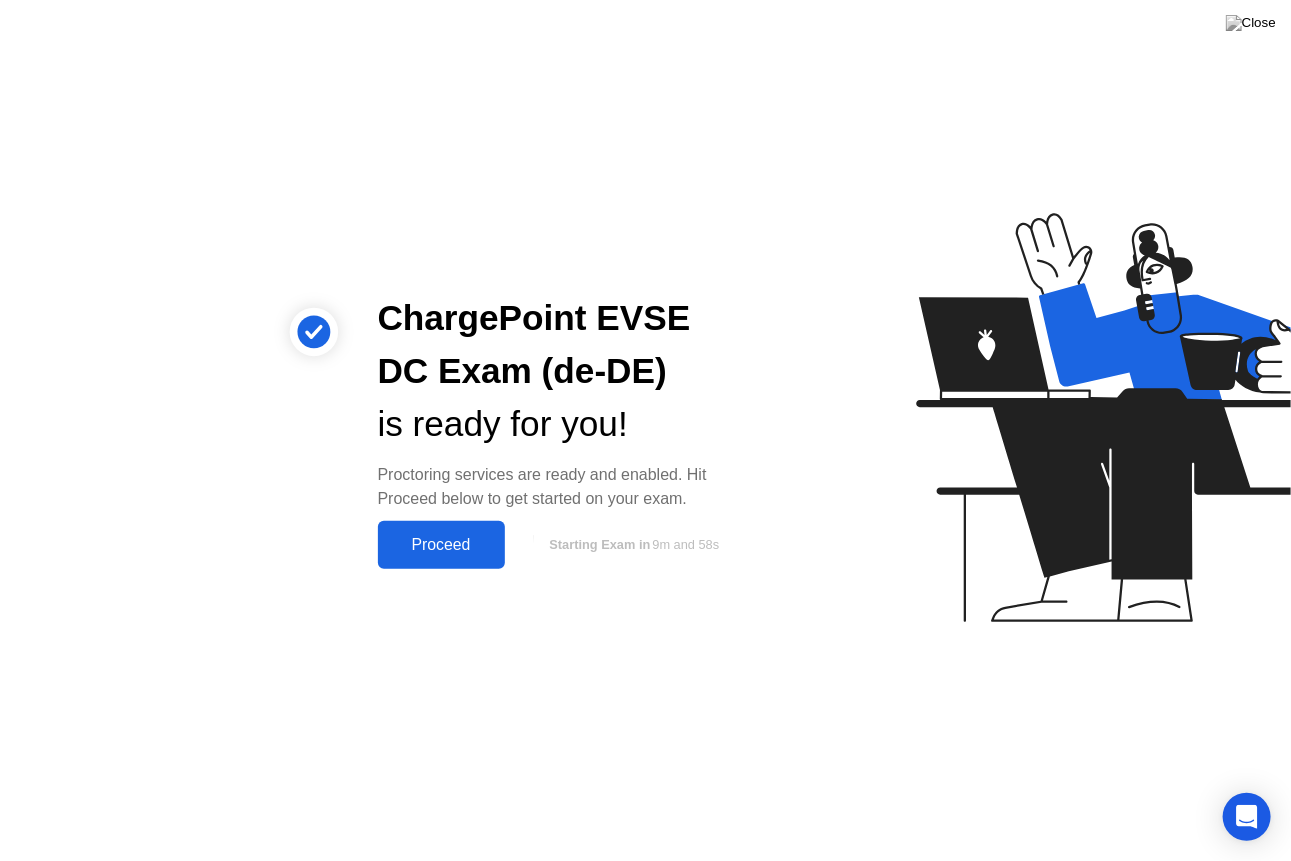 click on "Proceed" 